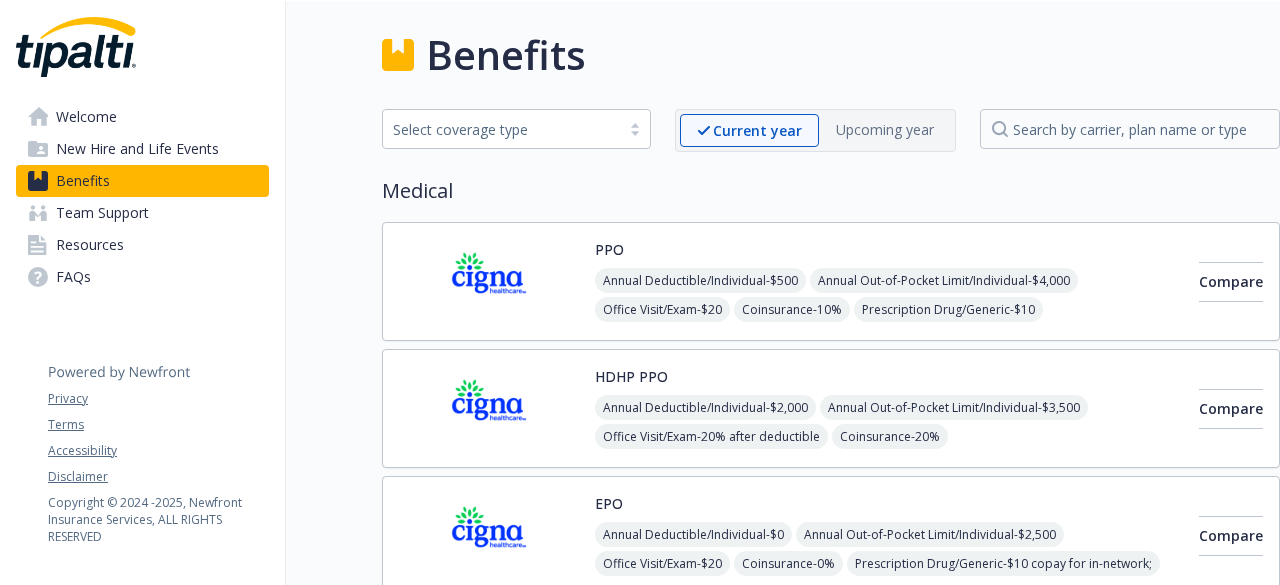 scroll, scrollTop: 0, scrollLeft: 0, axis: both 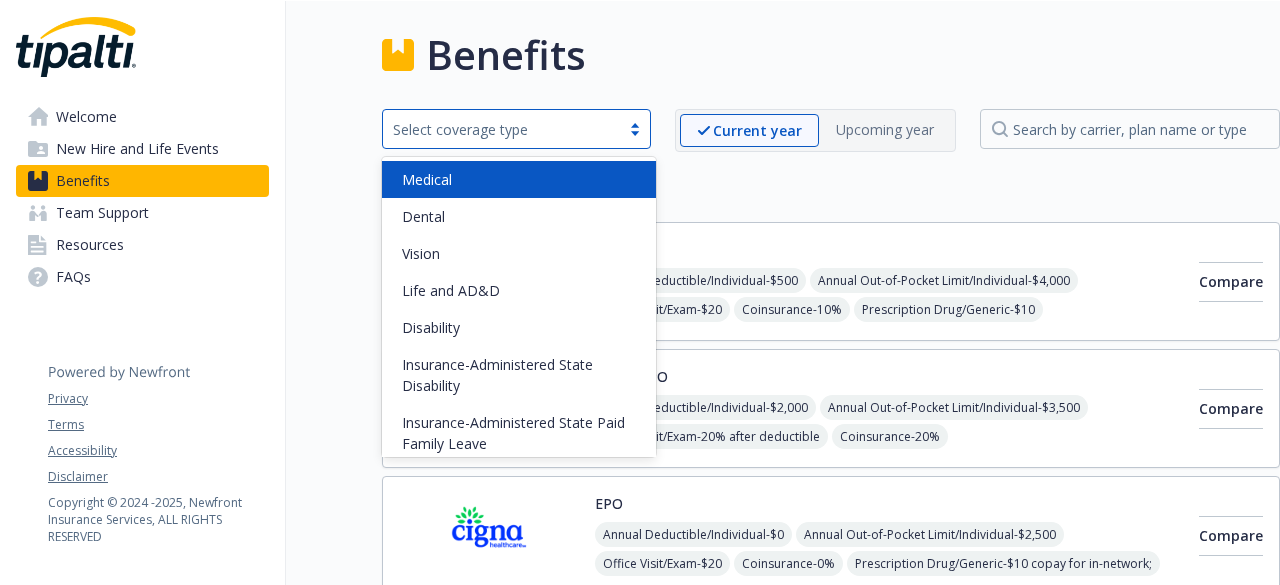 click on "Select coverage type" at bounding box center [501, 129] 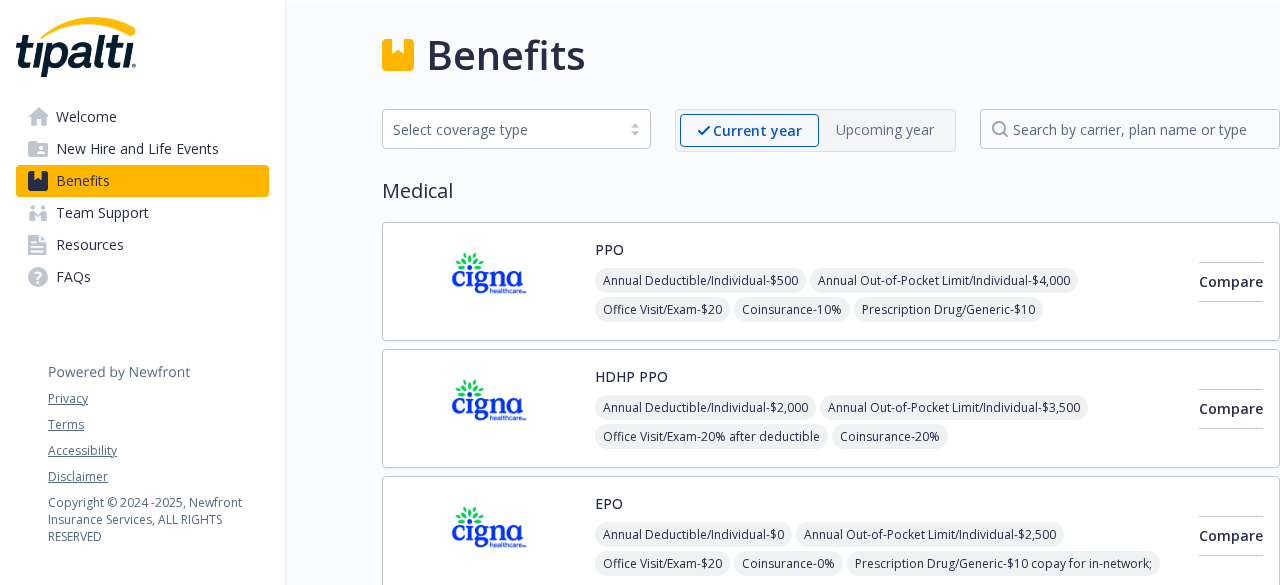 click on "Benefits" at bounding box center [506, 55] 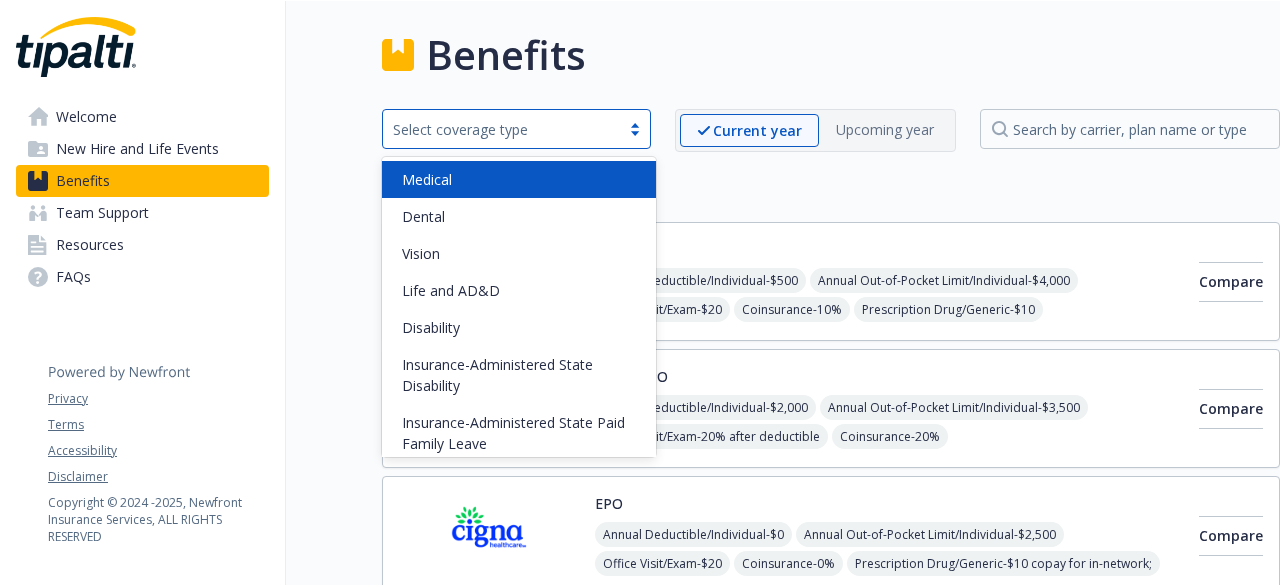 click on "Select coverage type" at bounding box center (501, 129) 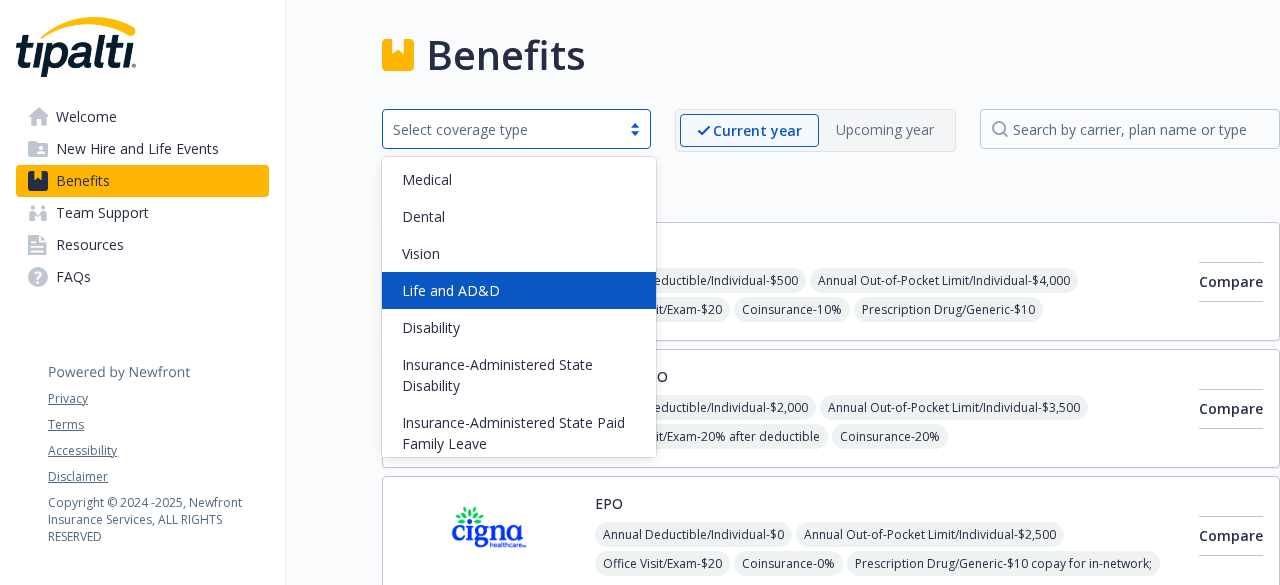 click on "Life and AD&D" at bounding box center [451, 290] 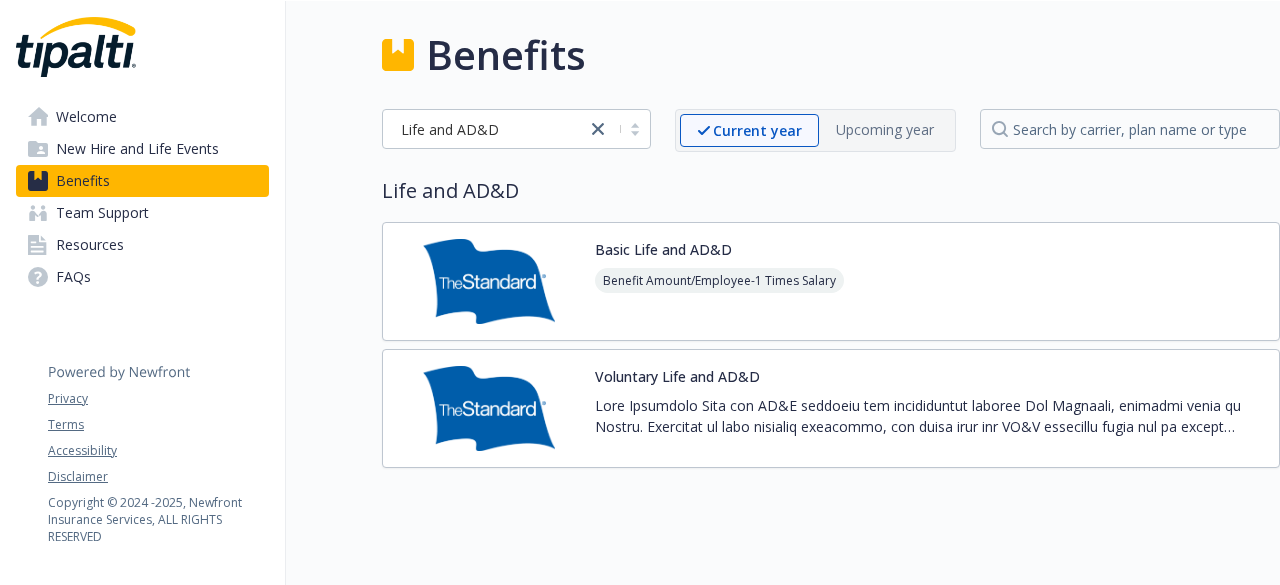 click on "Benefit Amount/Employee  -  1 Times Salary" at bounding box center [719, 296] 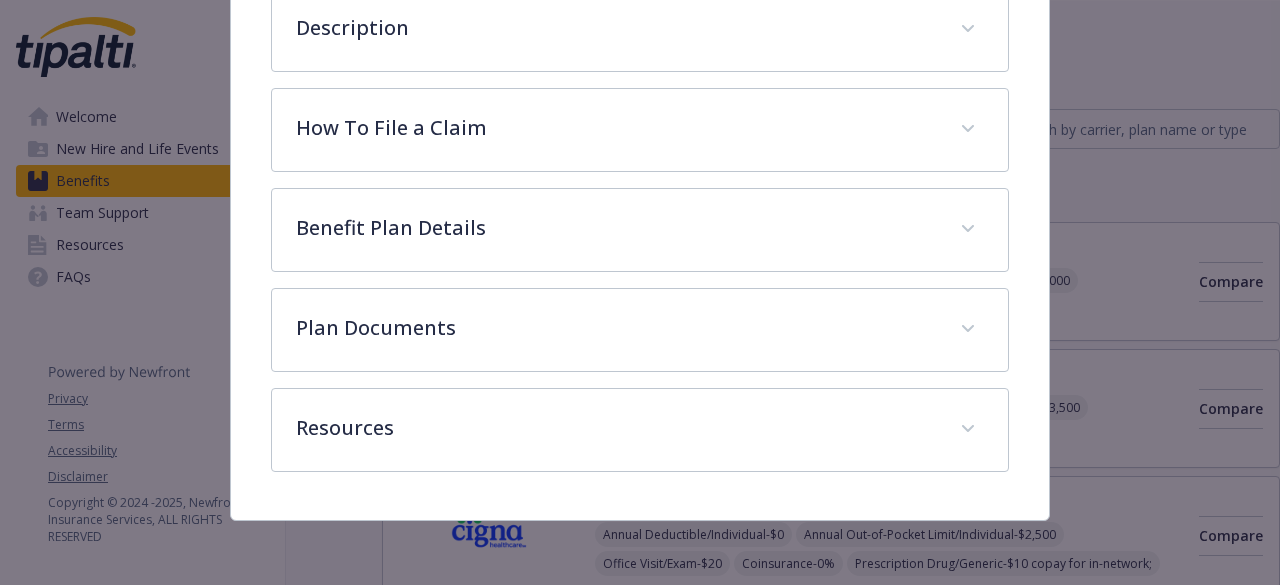 scroll, scrollTop: 0, scrollLeft: 0, axis: both 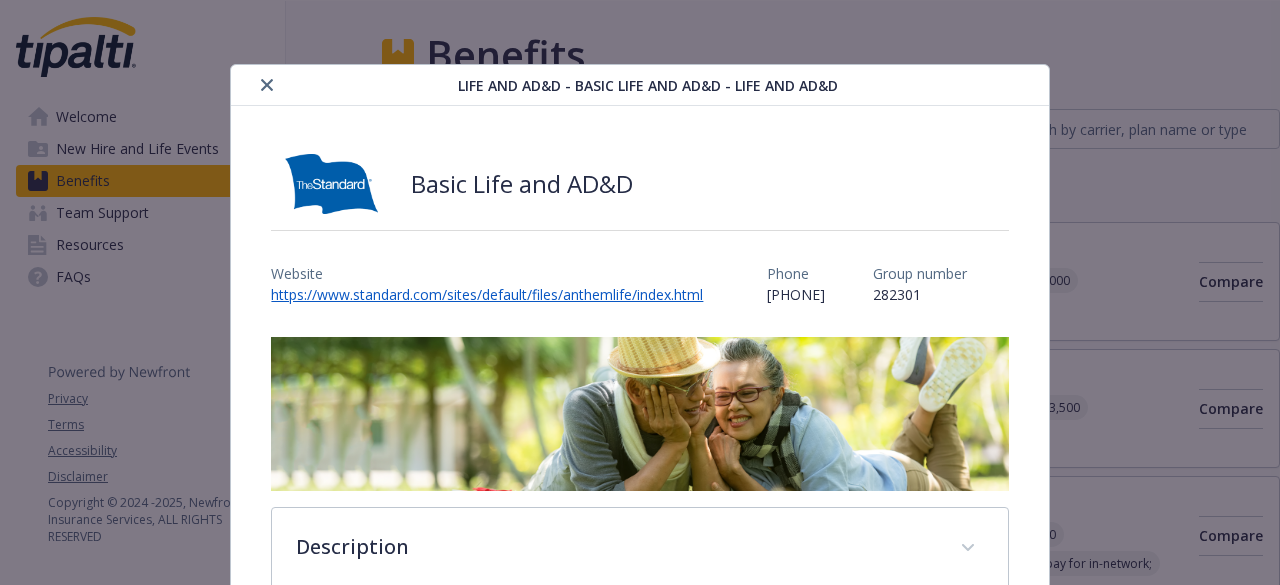 click 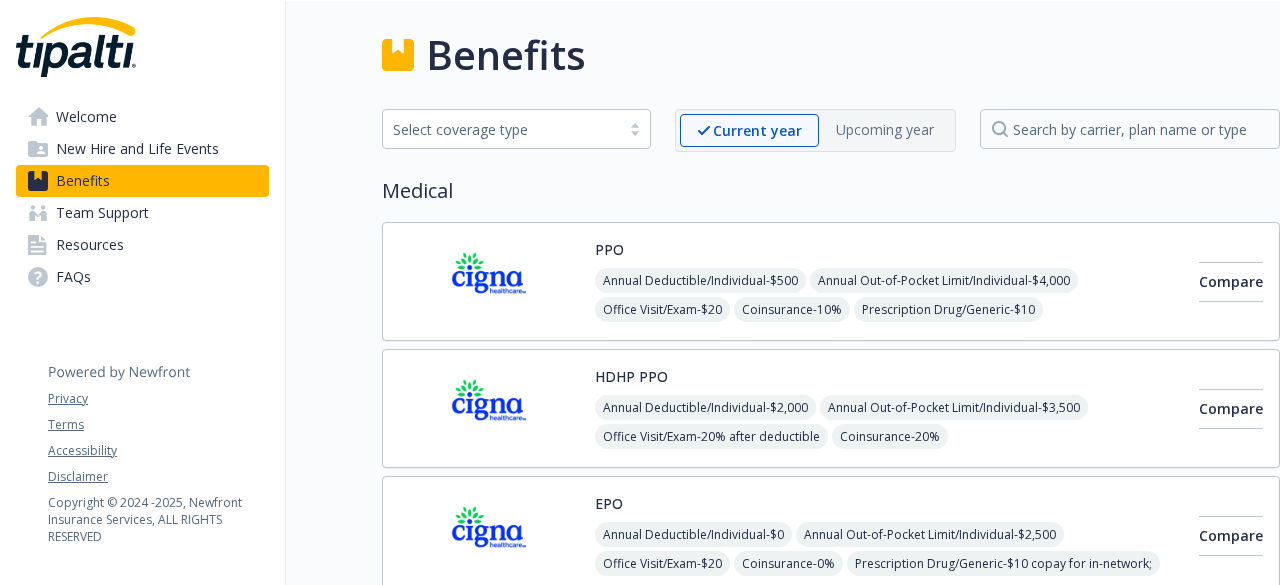 click on "Select coverage type" at bounding box center (516, 129) 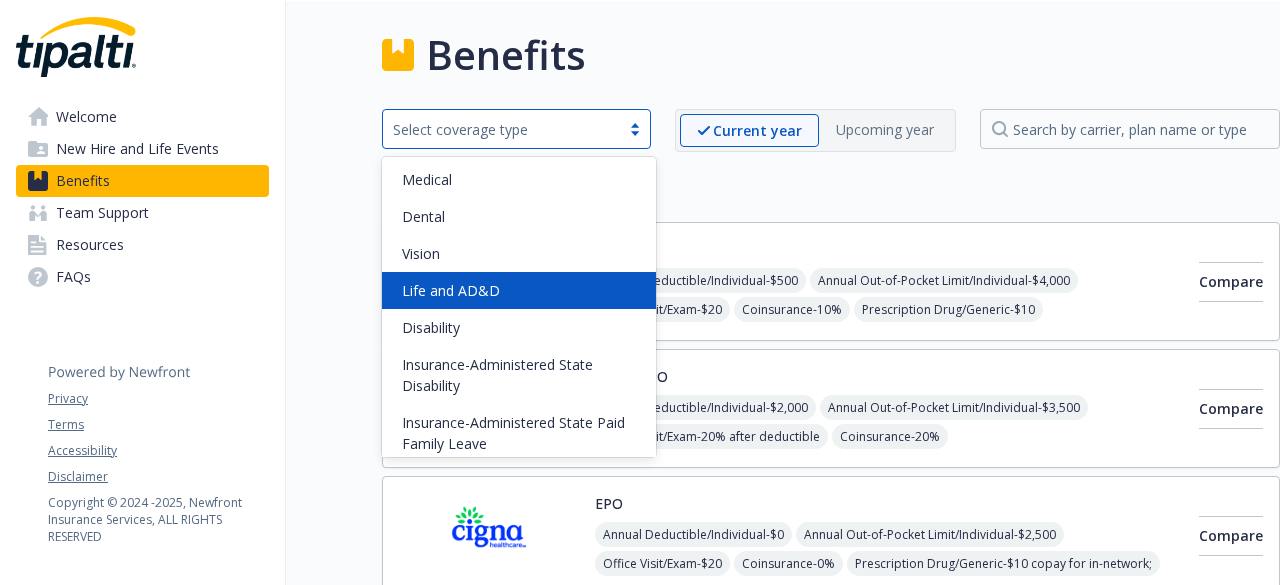 click on "Life and AD&D" at bounding box center (451, 290) 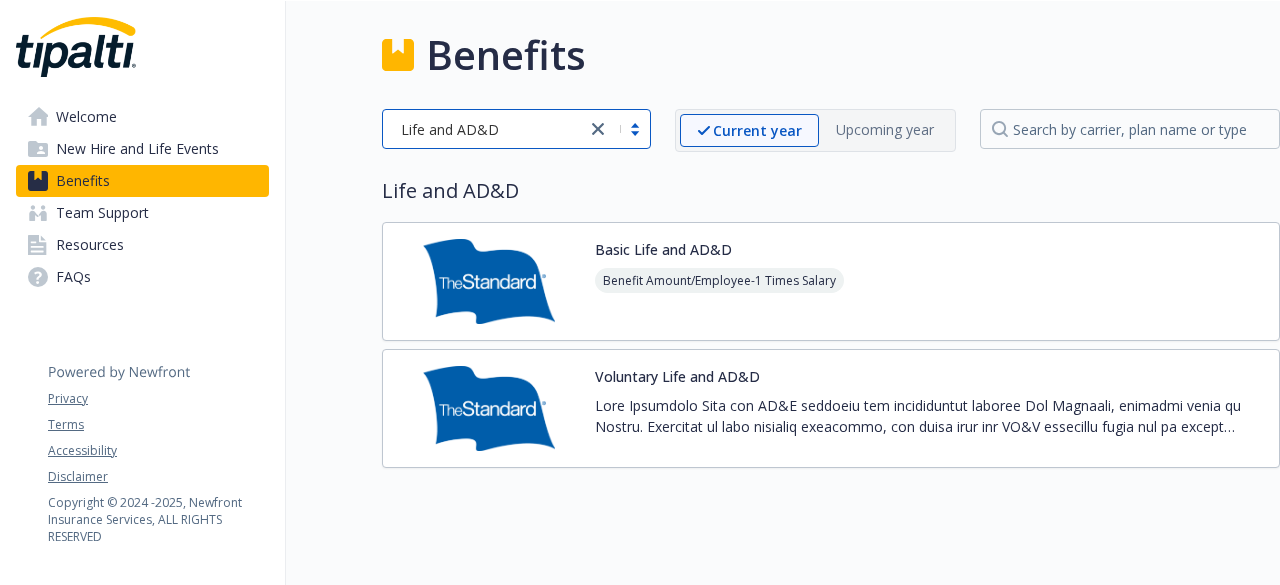 scroll, scrollTop: 0, scrollLeft: 6, axis: horizontal 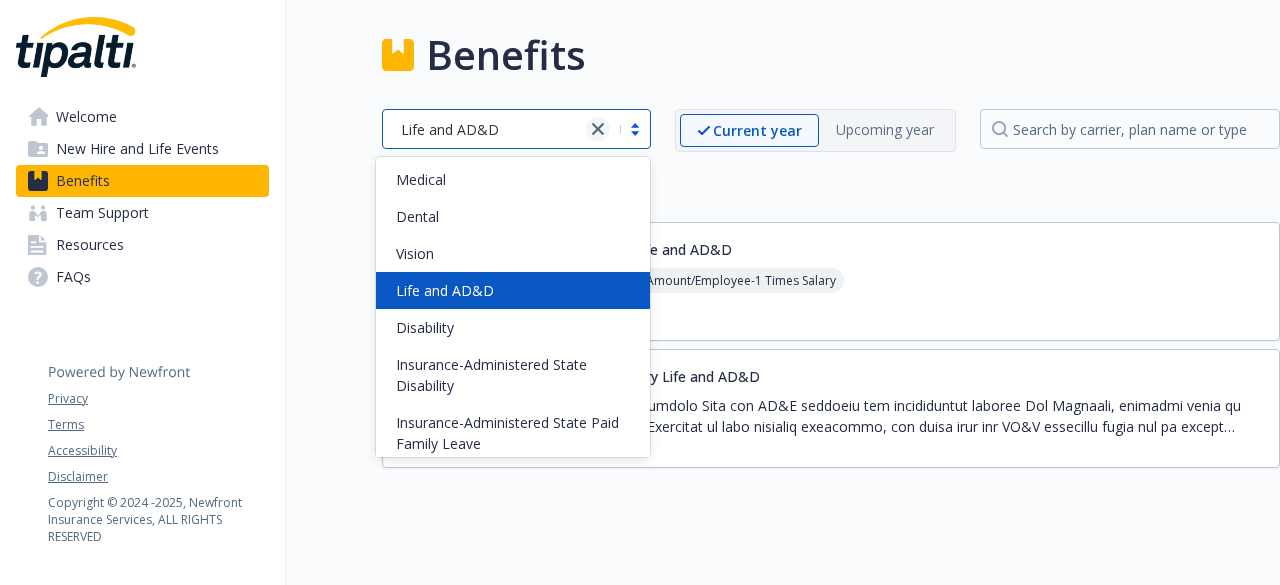 click at bounding box center [598, 129] 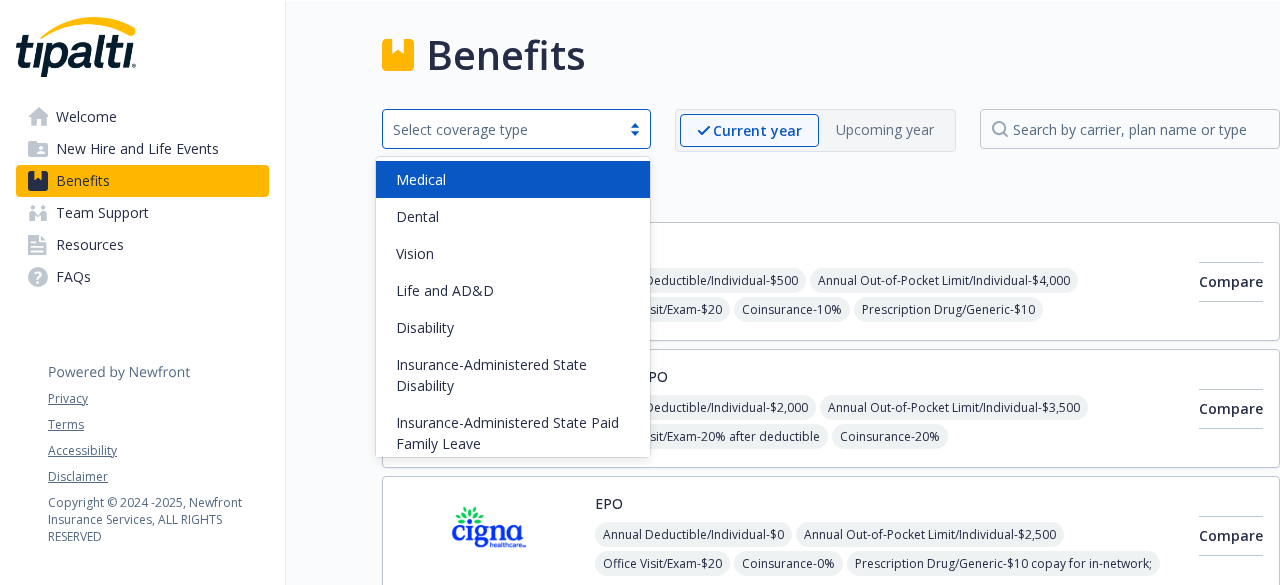 click on "Benefits" at bounding box center [831, 55] 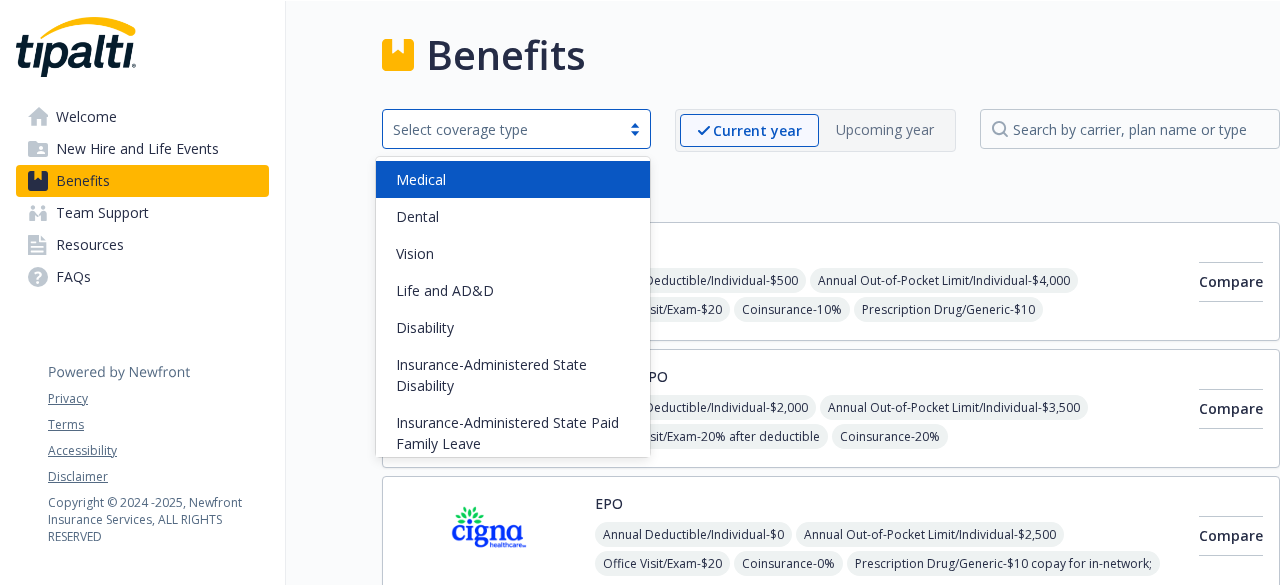 click on "Select coverage type" at bounding box center (501, 129) 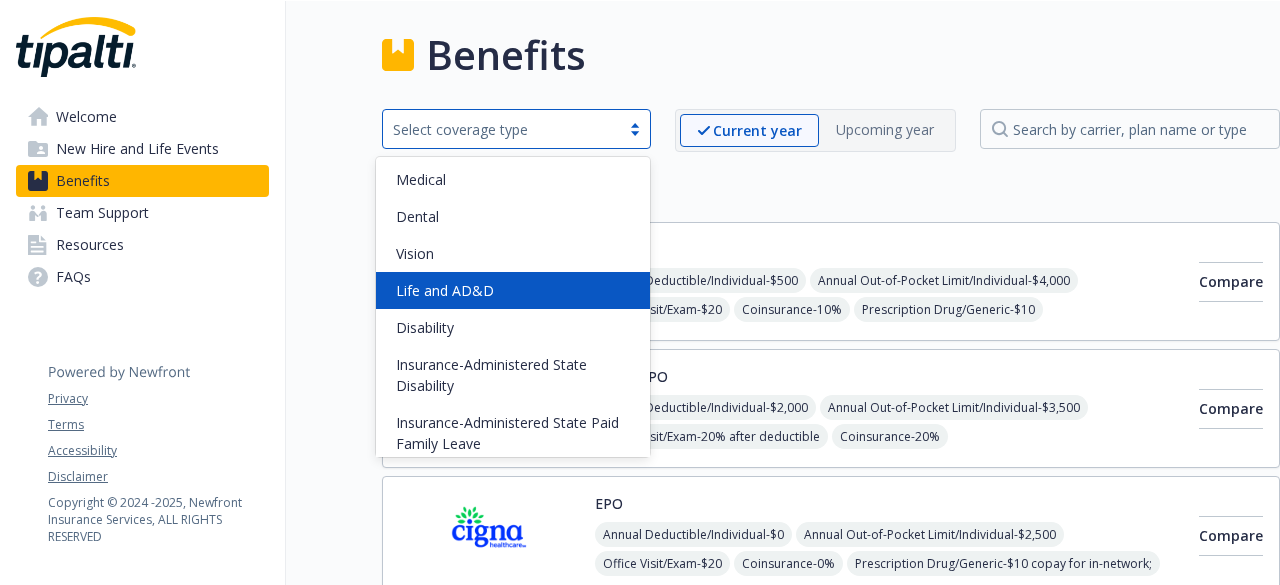 click on "Life and AD&D" at bounding box center [513, 290] 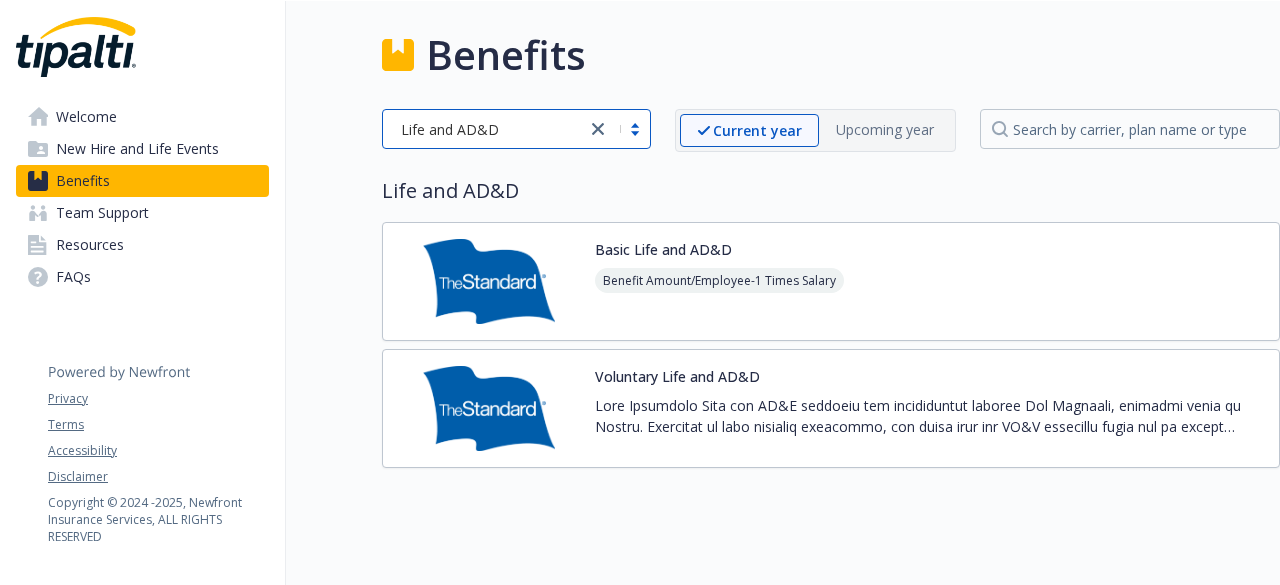 click on "Benefit Amount/Employee  -  1 Times Salary" at bounding box center (719, 280) 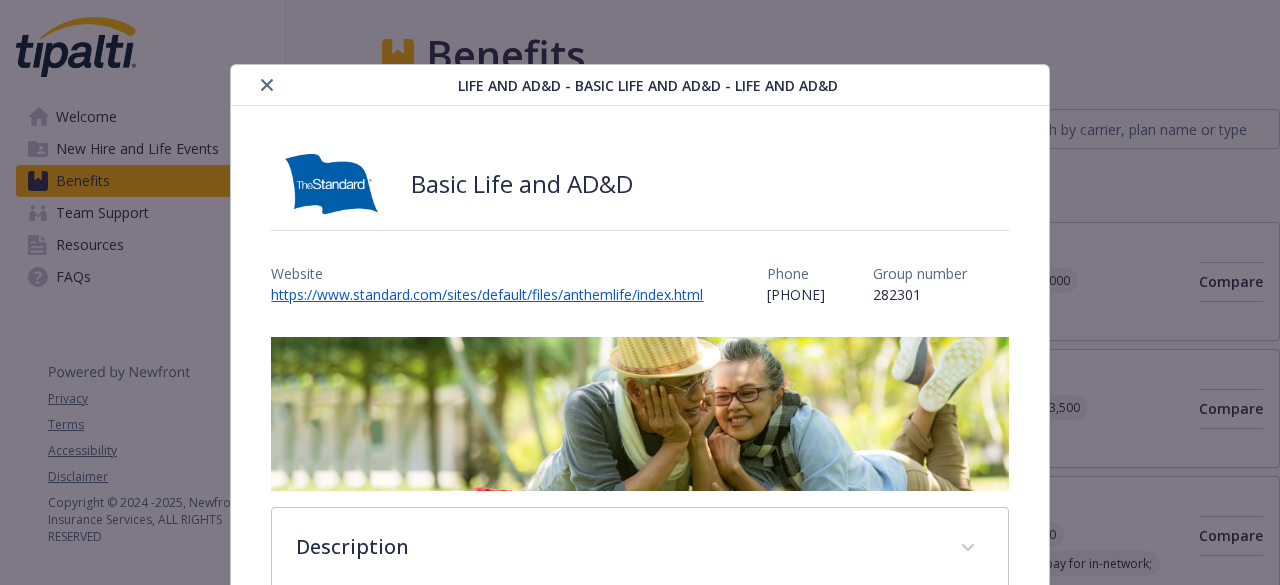 scroll, scrollTop: 60, scrollLeft: 0, axis: vertical 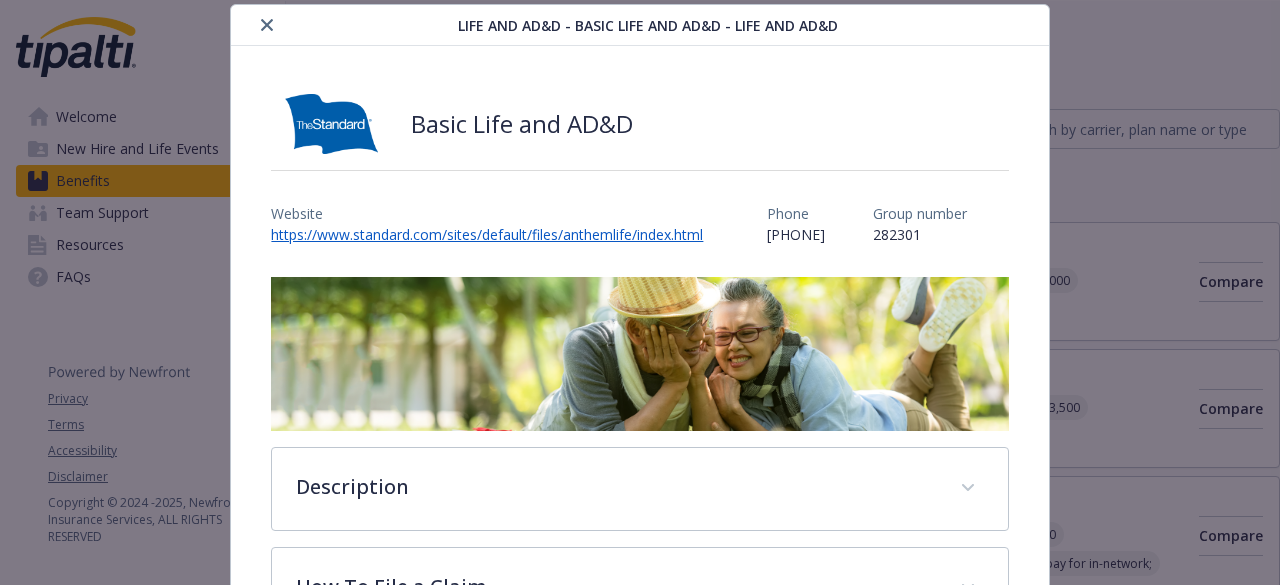 click 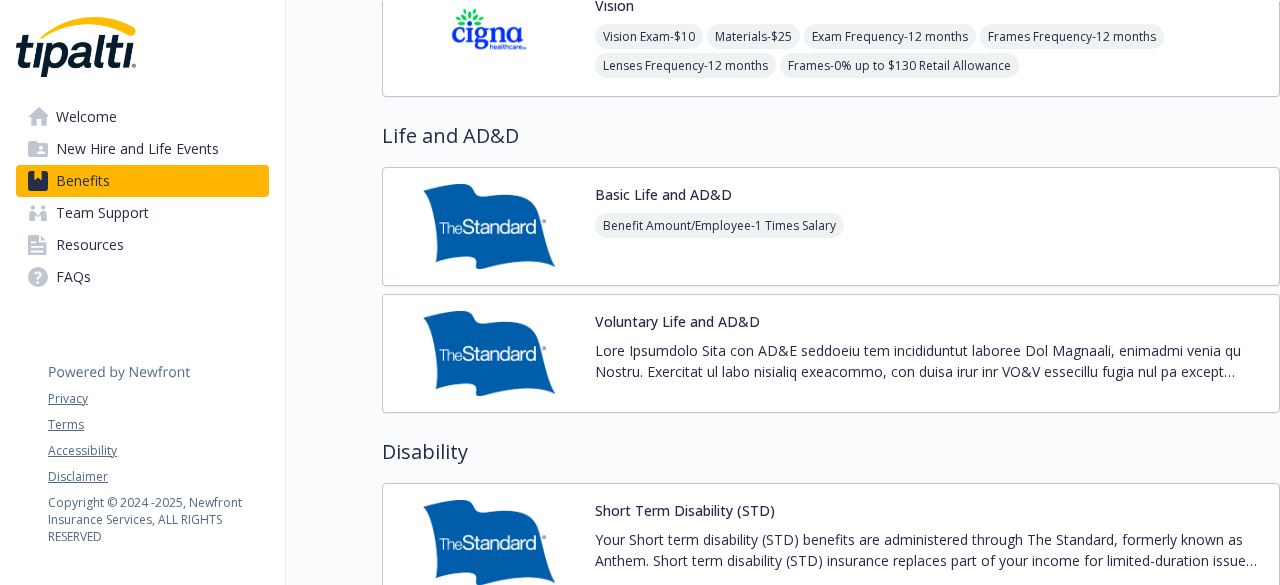 scroll, scrollTop: 0, scrollLeft: 6, axis: horizontal 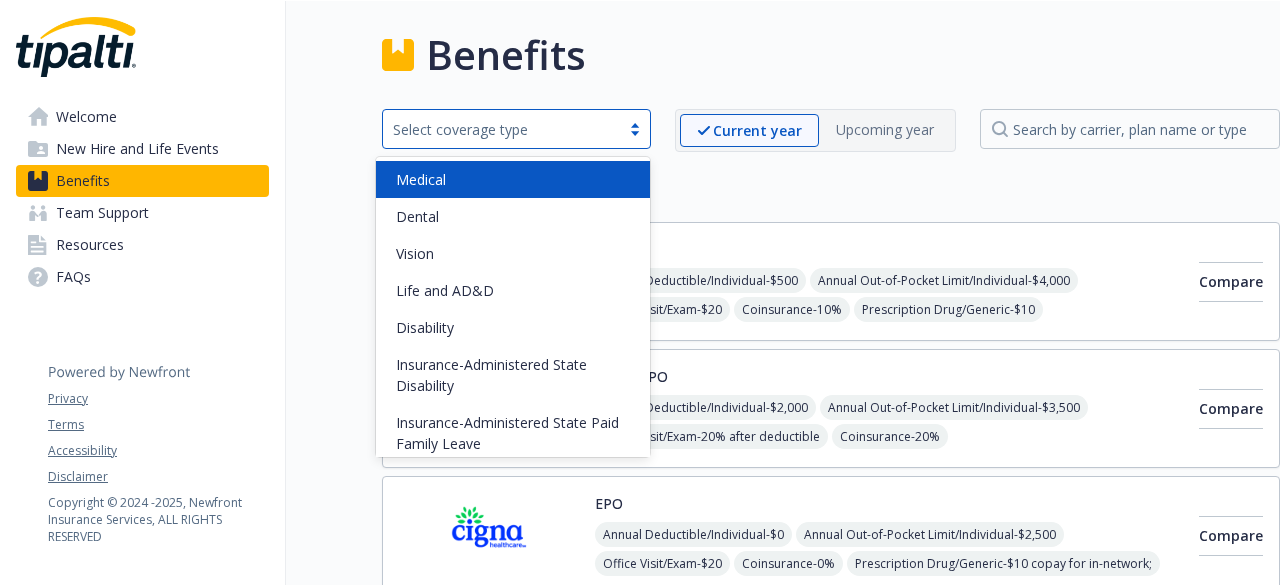 click on "Select coverage type" at bounding box center (501, 129) 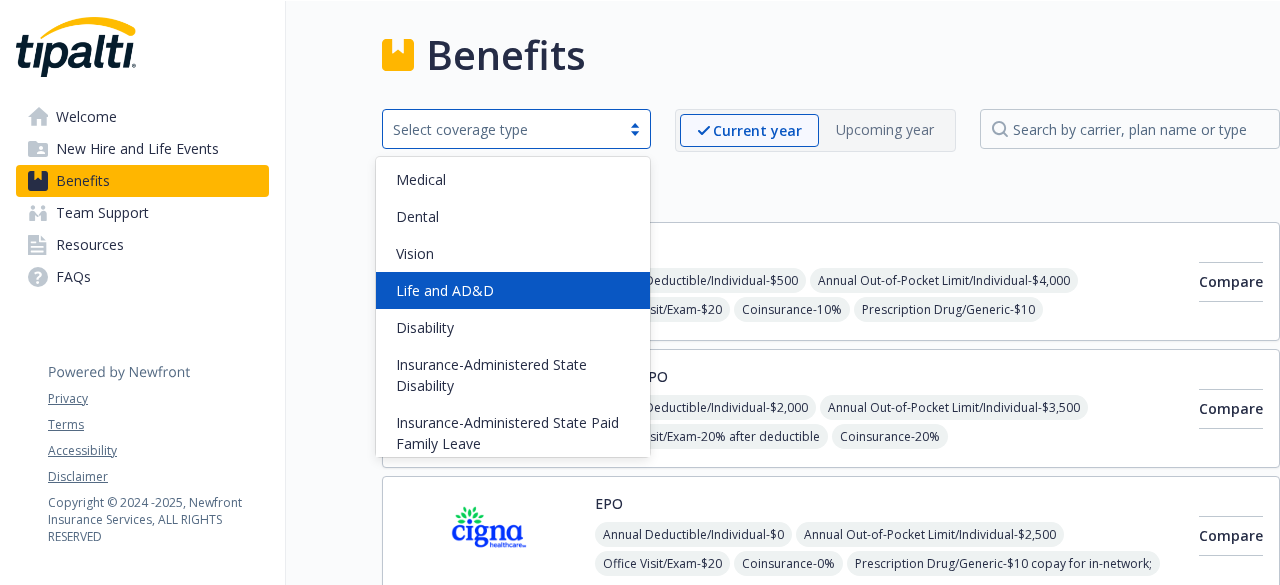 click on "Life and AD&D" at bounding box center [513, 290] 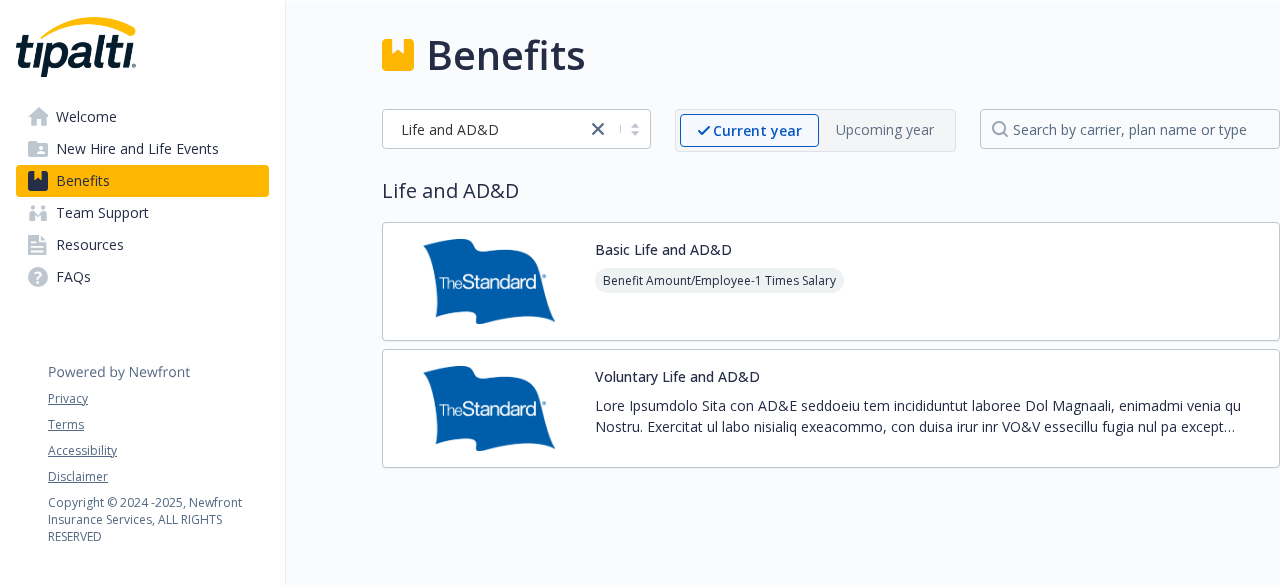 click on "Benefit Amount/Employee  -  1 Times Salary" at bounding box center [719, 296] 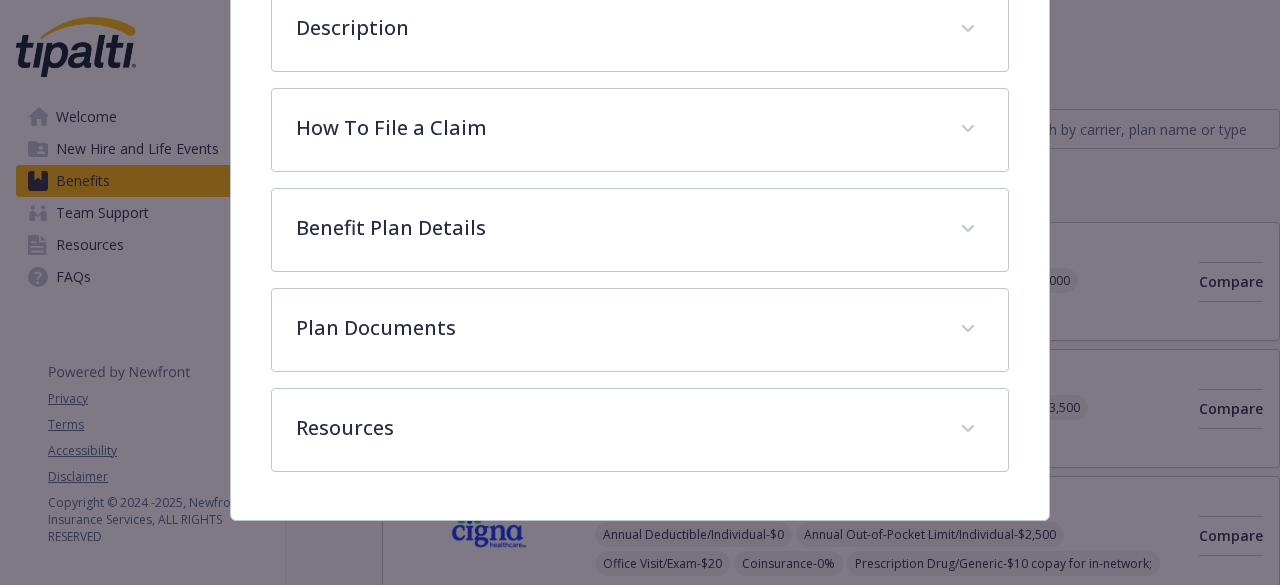 scroll, scrollTop: 525, scrollLeft: 0, axis: vertical 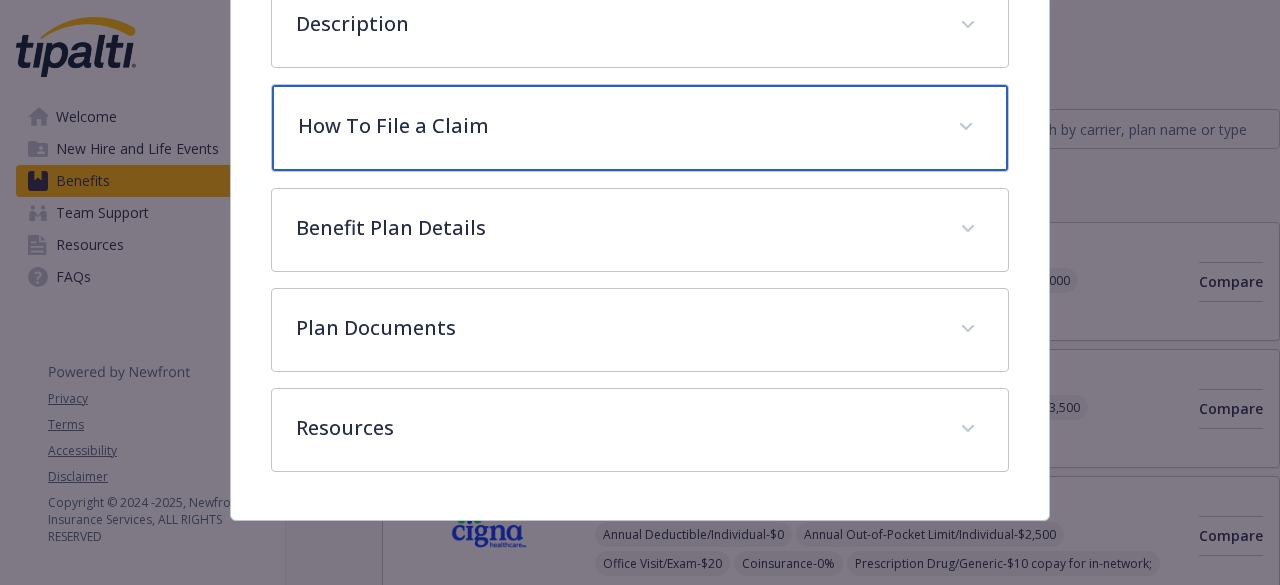 click on "How To File a Claim" at bounding box center [615, 126] 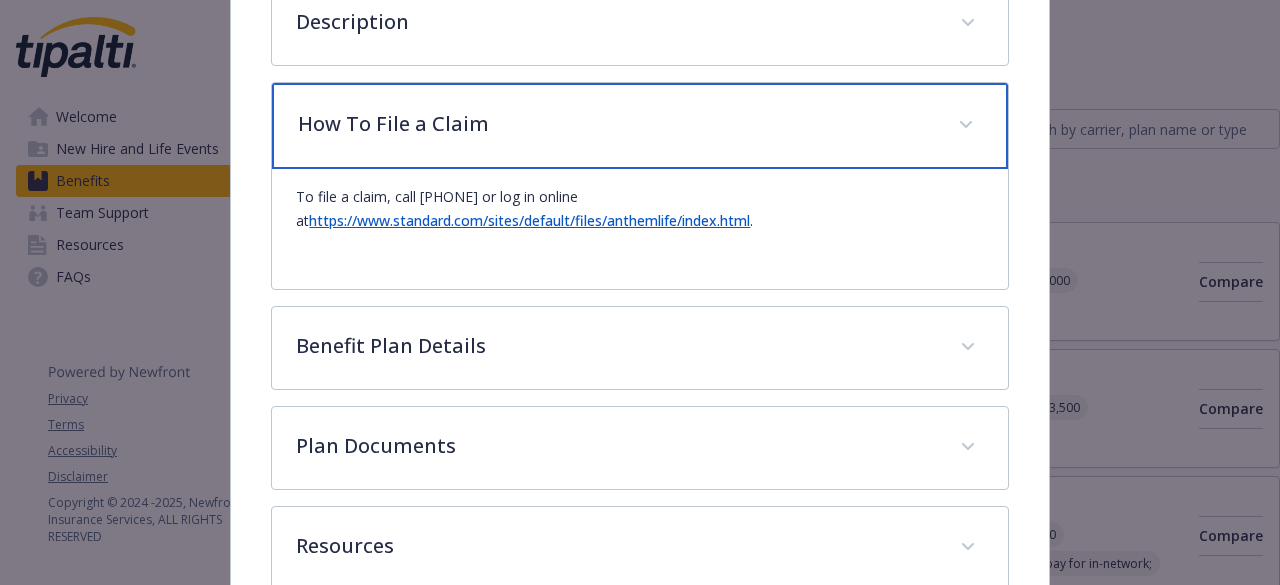 click on "How To File a Claim" at bounding box center (615, 124) 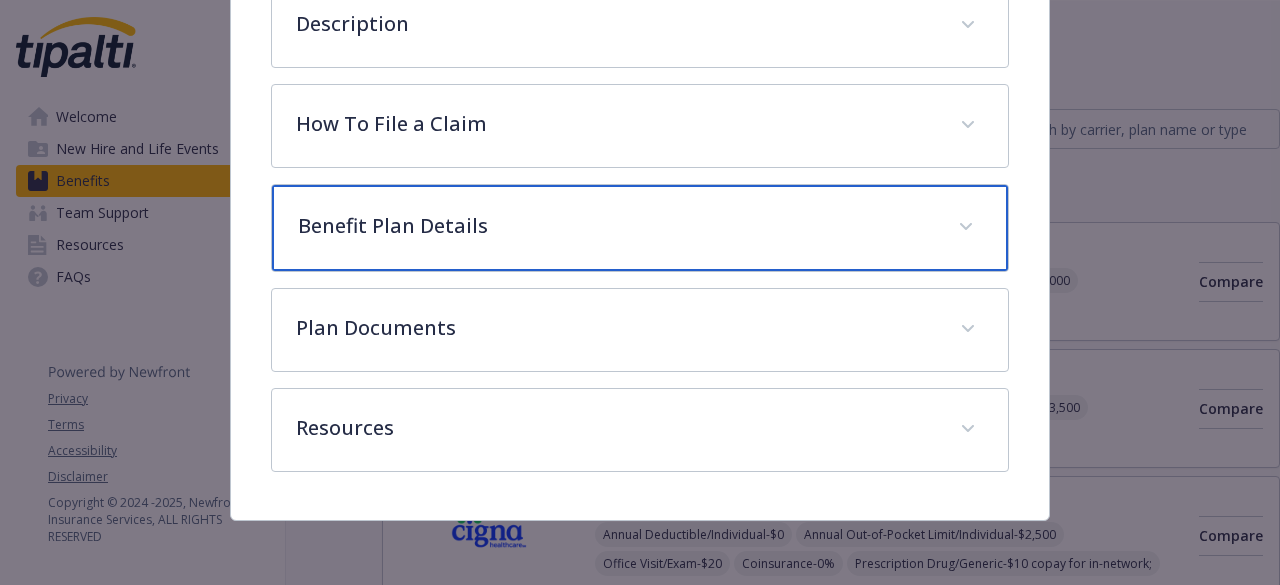 click on "Benefit Plan Details" at bounding box center (615, 226) 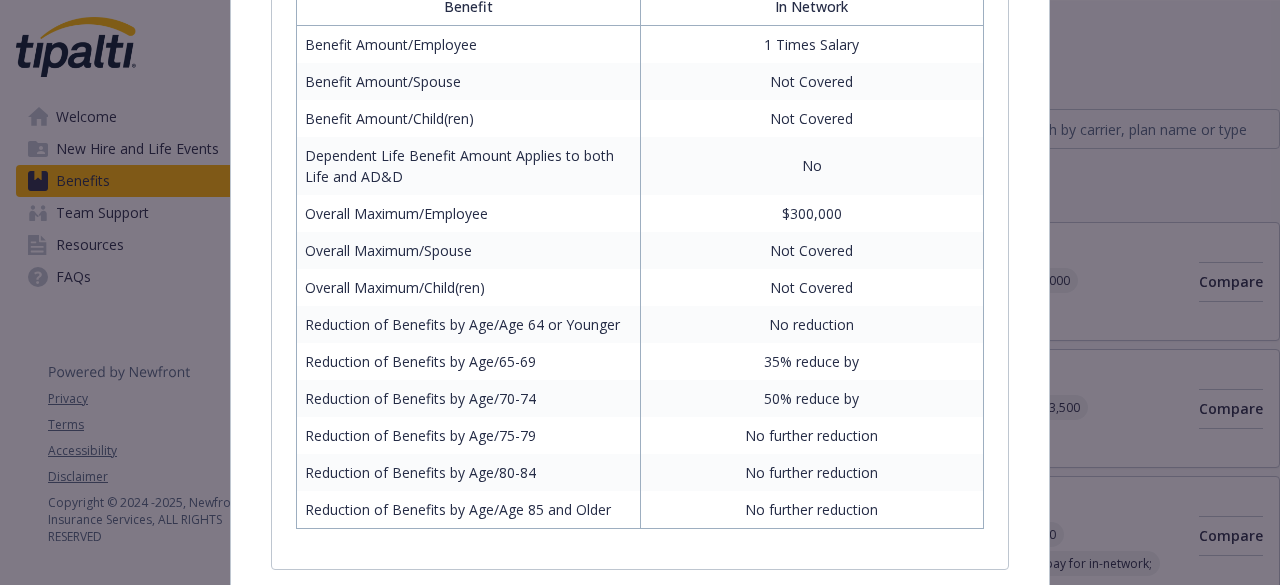 scroll, scrollTop: 780, scrollLeft: 0, axis: vertical 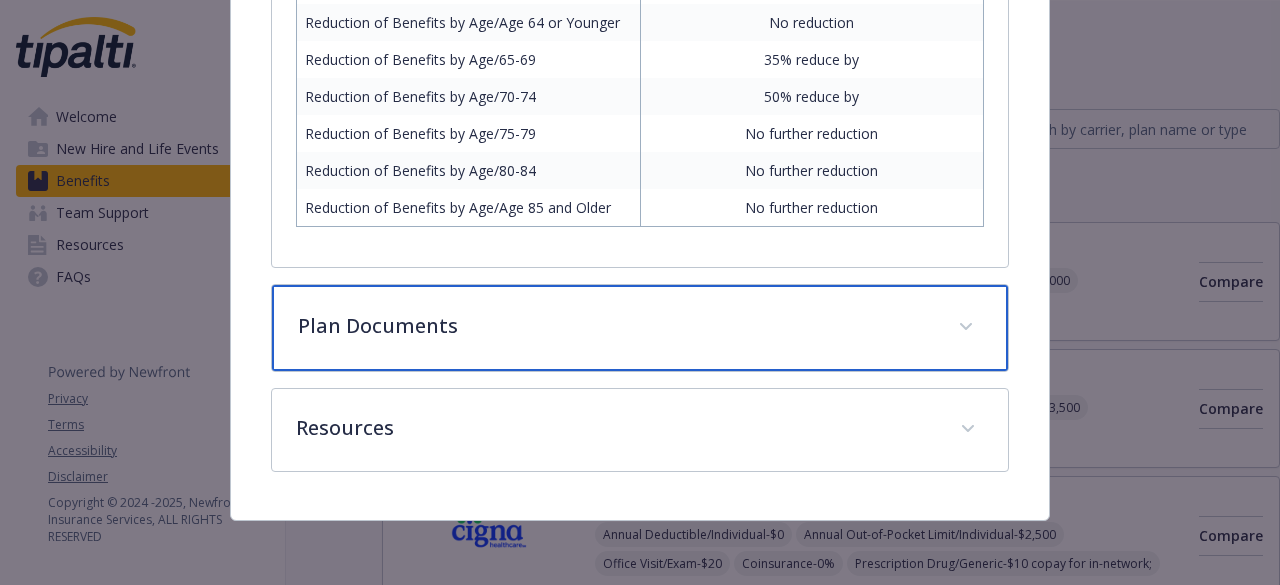click on "Plan Documents" at bounding box center (615, 326) 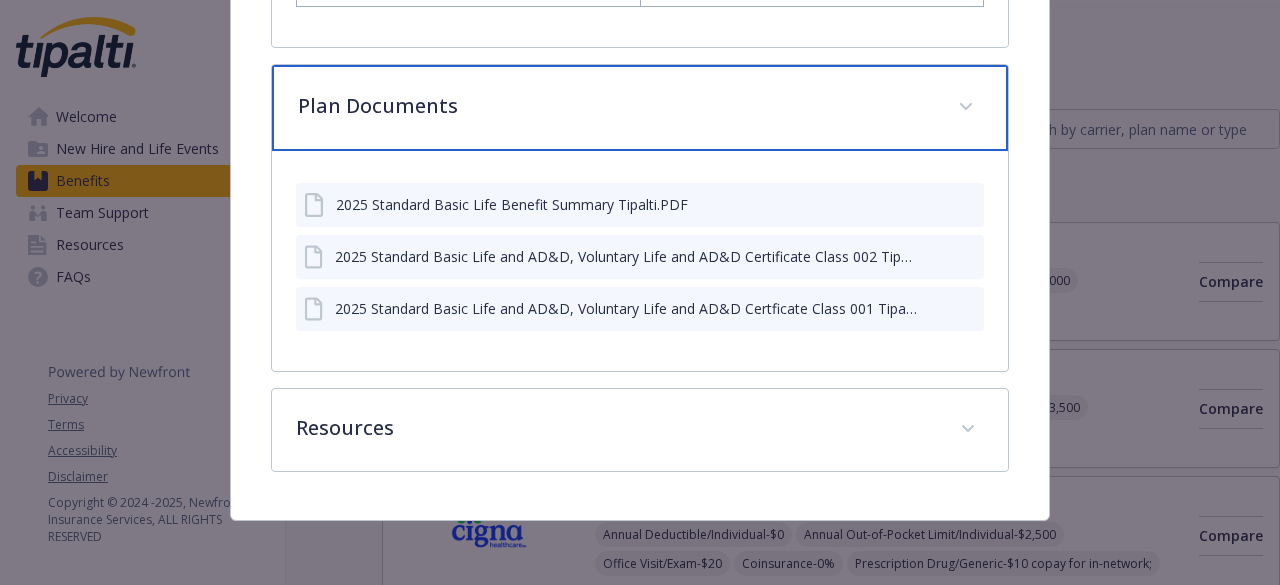 scroll, scrollTop: 1422, scrollLeft: 0, axis: vertical 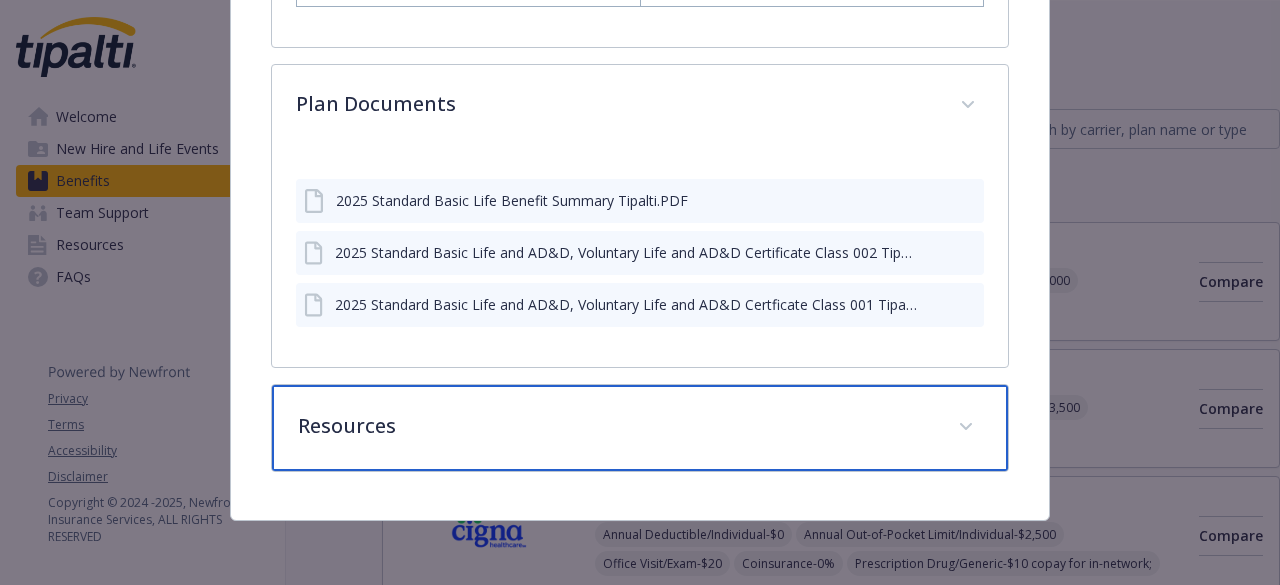 click on "Resources" at bounding box center (615, 426) 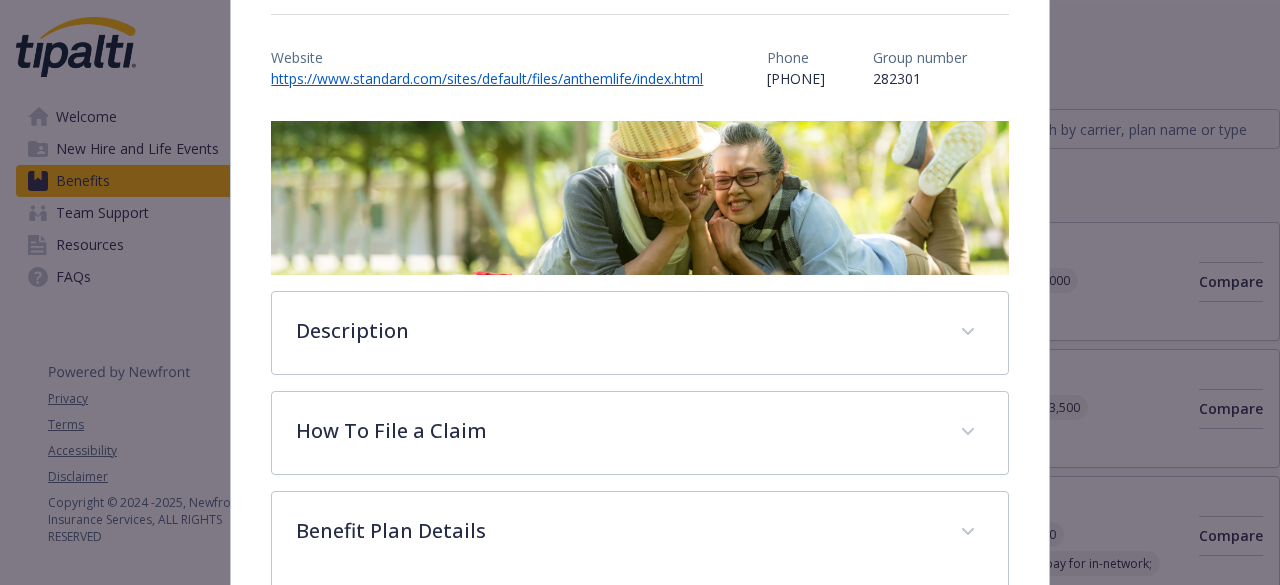scroll, scrollTop: 0, scrollLeft: 0, axis: both 